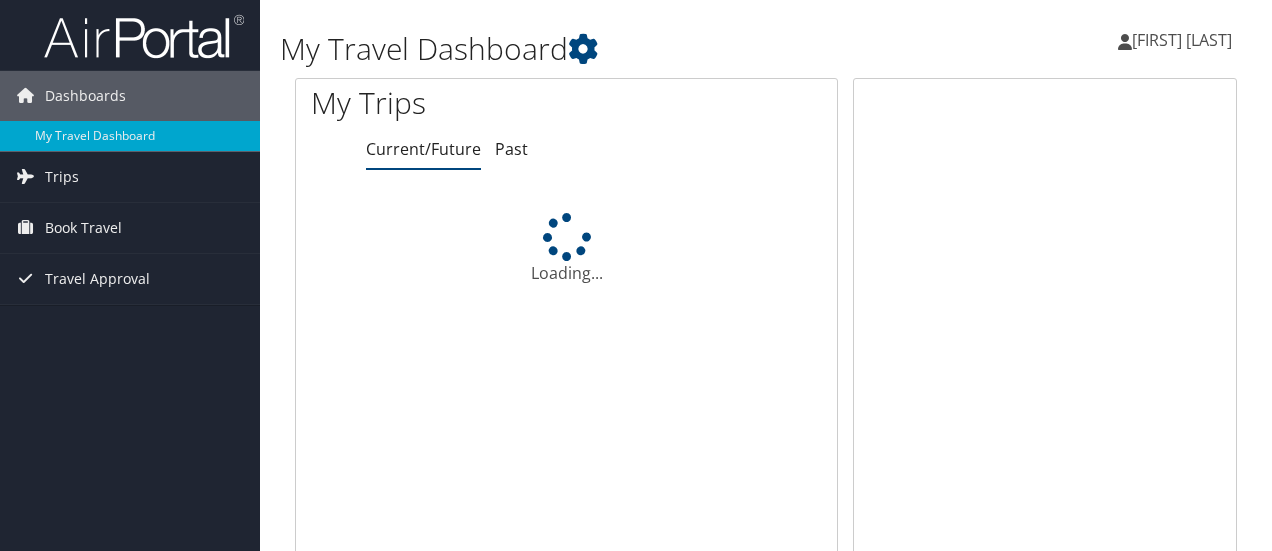 scroll, scrollTop: 0, scrollLeft: 0, axis: both 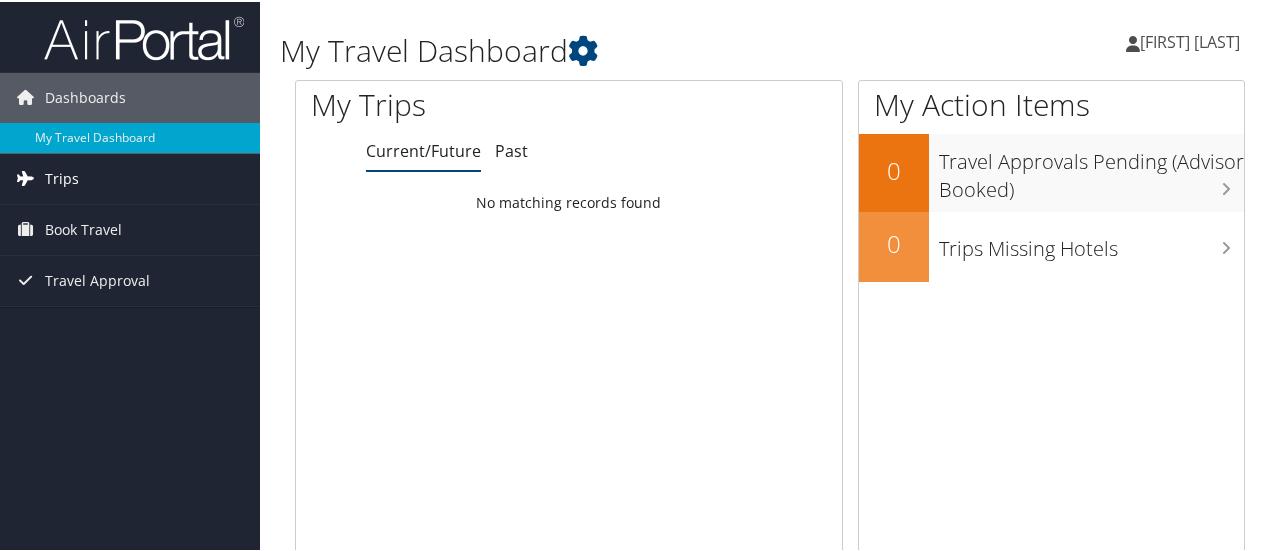 click on "Trips" at bounding box center [62, 177] 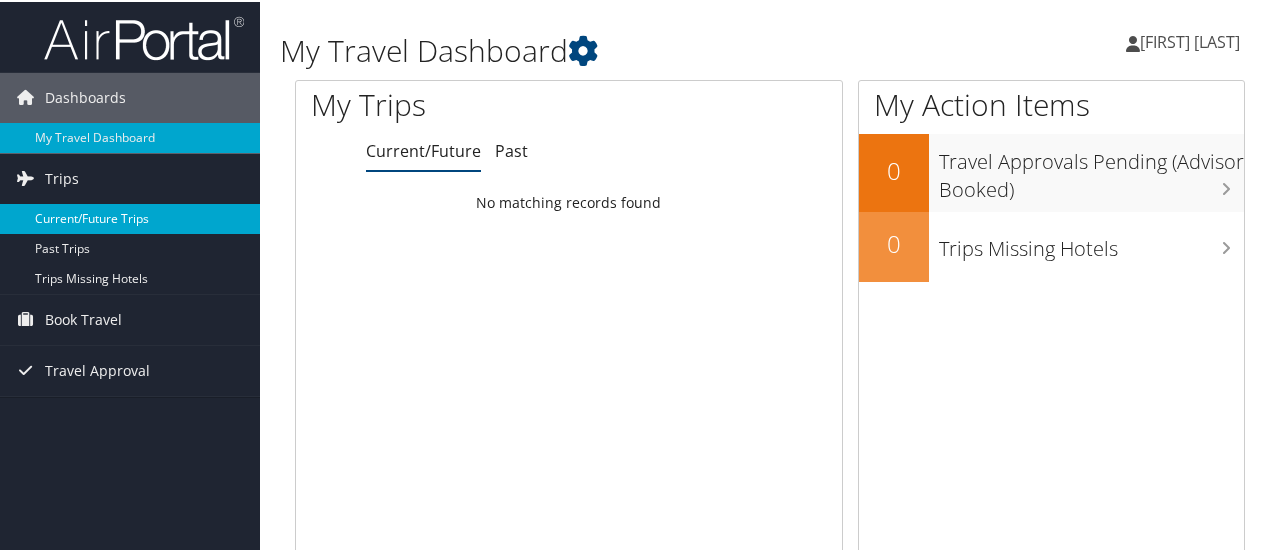 click on "Current/Future Trips" at bounding box center (130, 217) 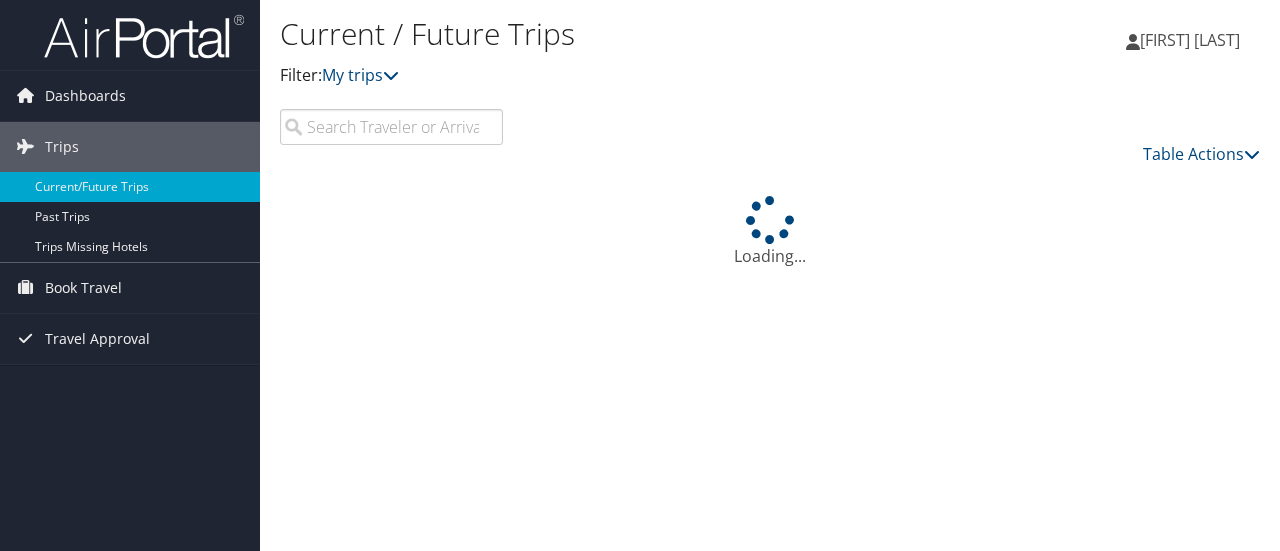 scroll, scrollTop: 0, scrollLeft: 0, axis: both 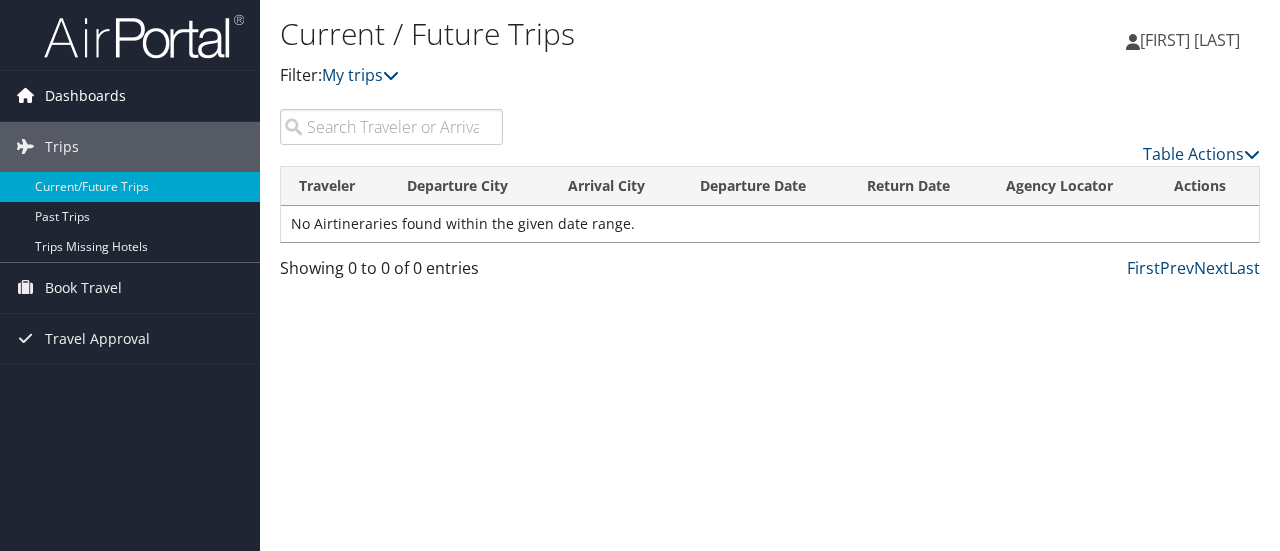 click on "Dashboards" at bounding box center [85, 96] 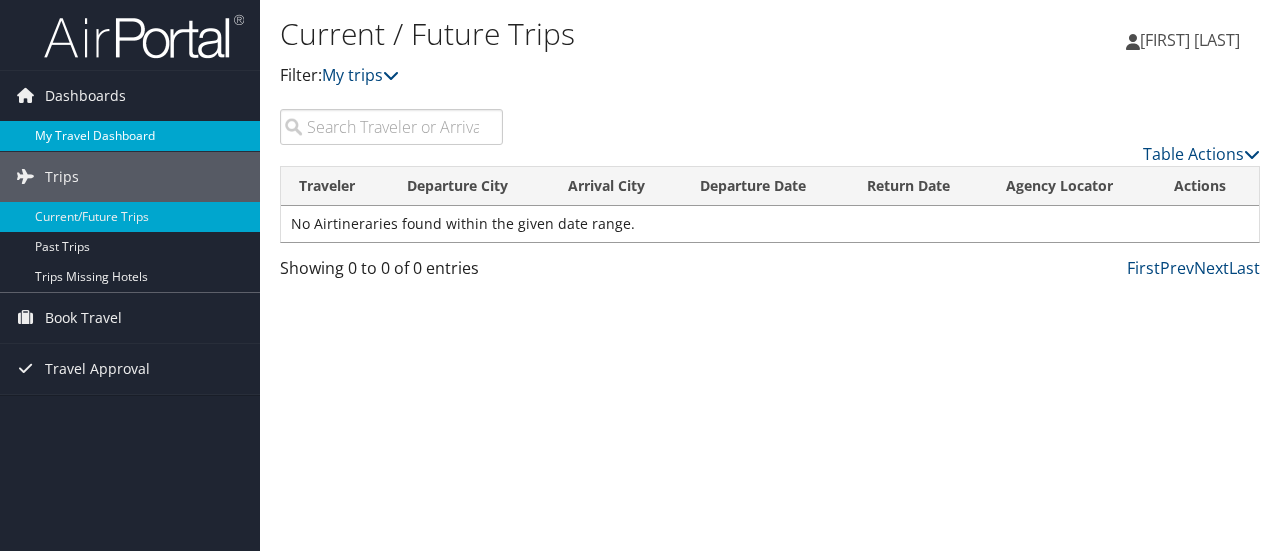 click on "My Travel Dashboard" at bounding box center (130, 136) 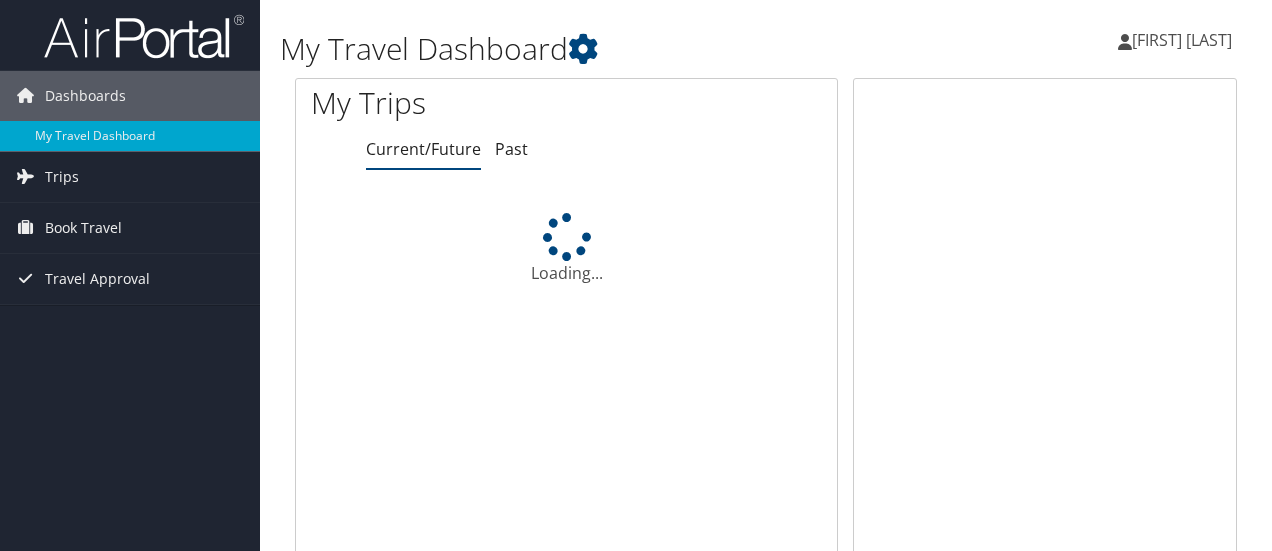 scroll, scrollTop: 0, scrollLeft: 0, axis: both 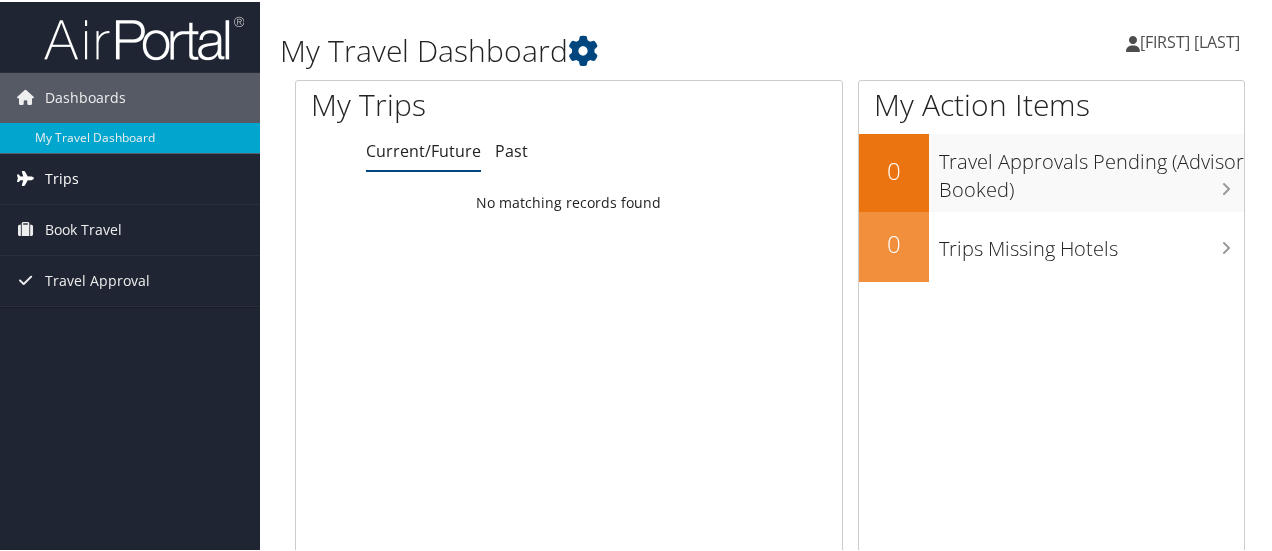 click on "Trips" at bounding box center (62, 177) 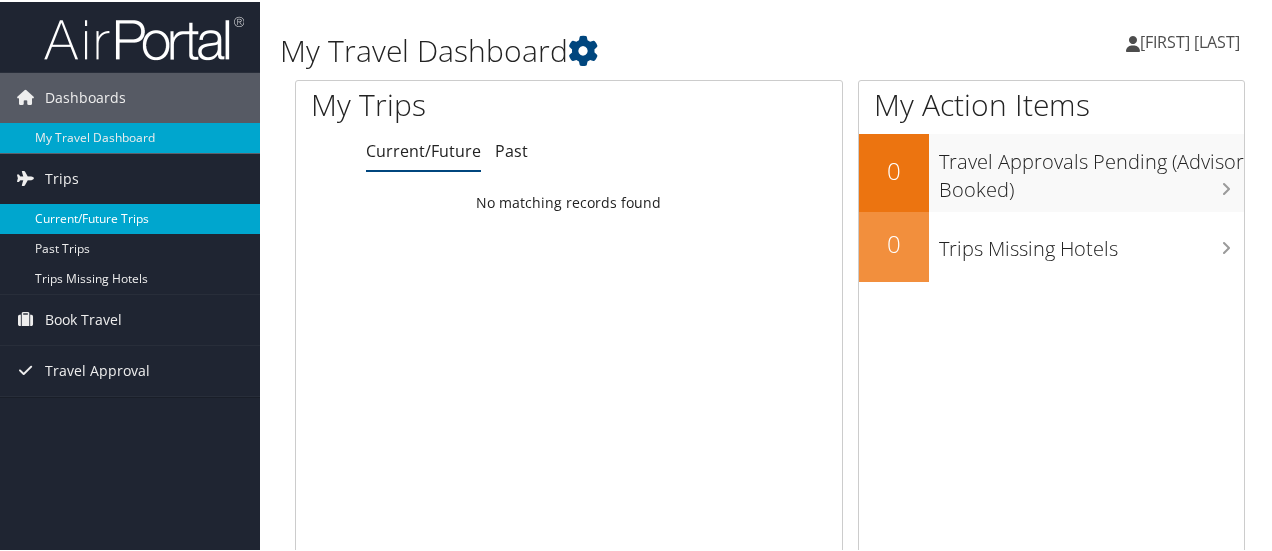 click on "Current/Future Trips" at bounding box center (130, 217) 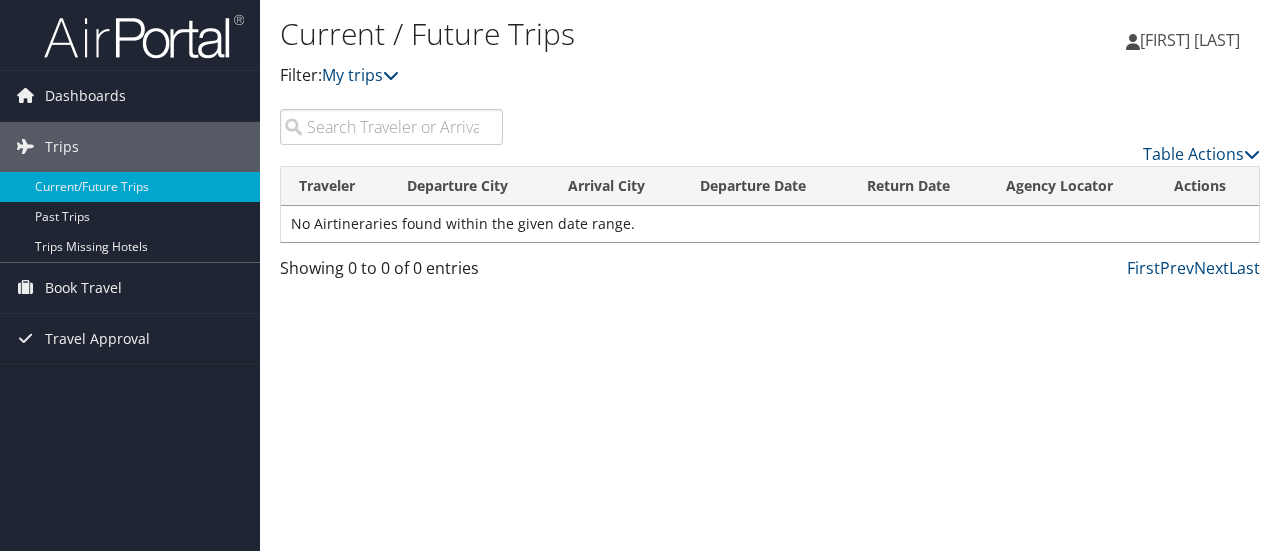 scroll, scrollTop: 0, scrollLeft: 0, axis: both 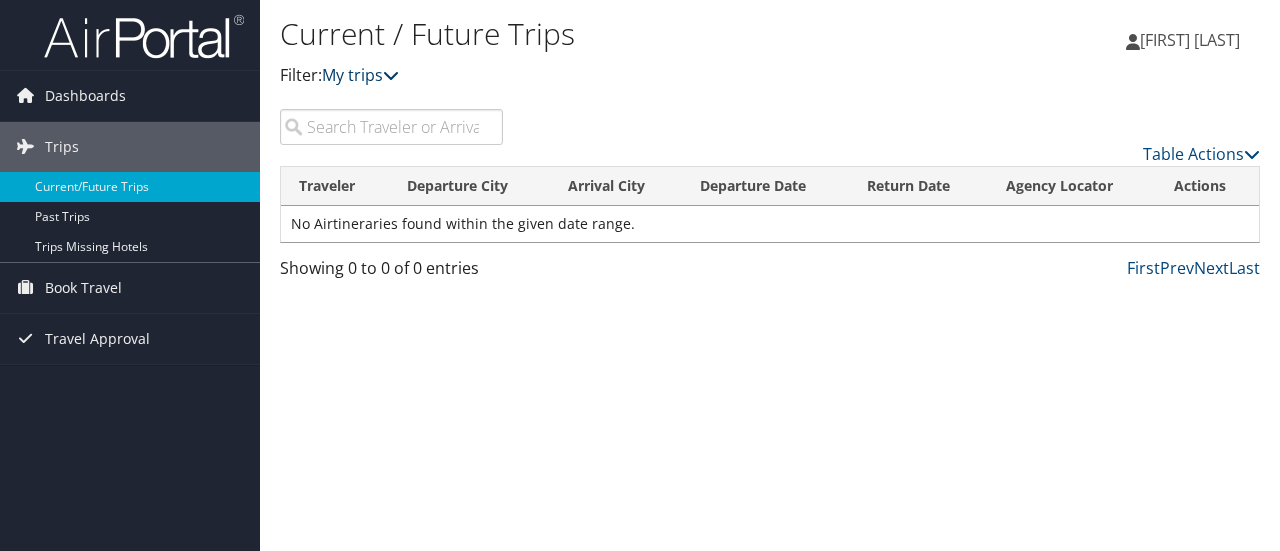 click on "My trips" at bounding box center [360, 75] 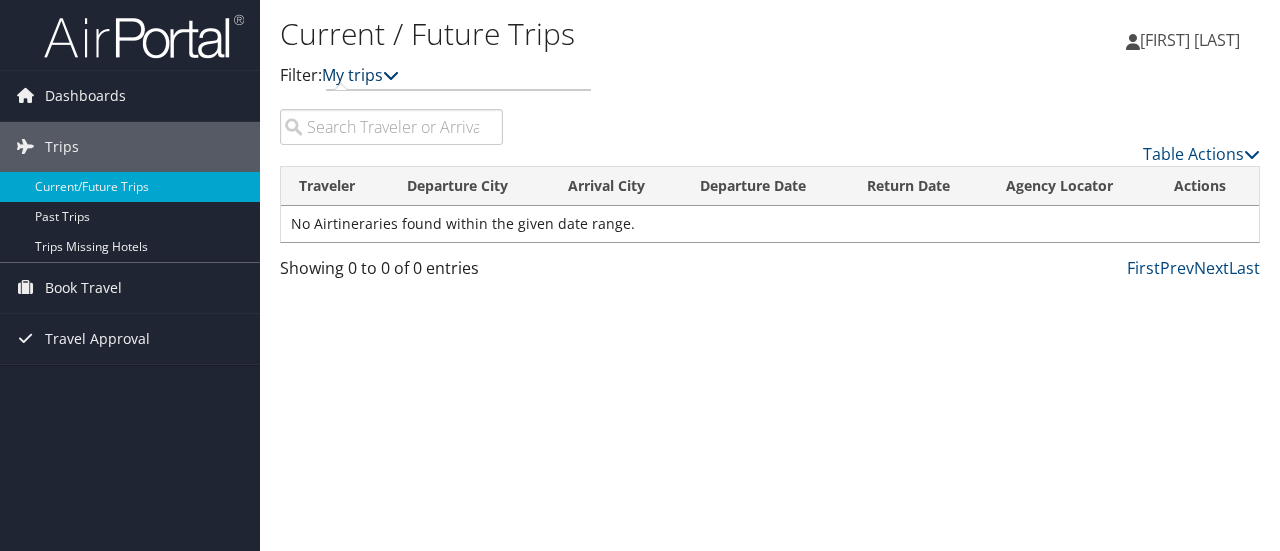 click at bounding box center [391, 75] 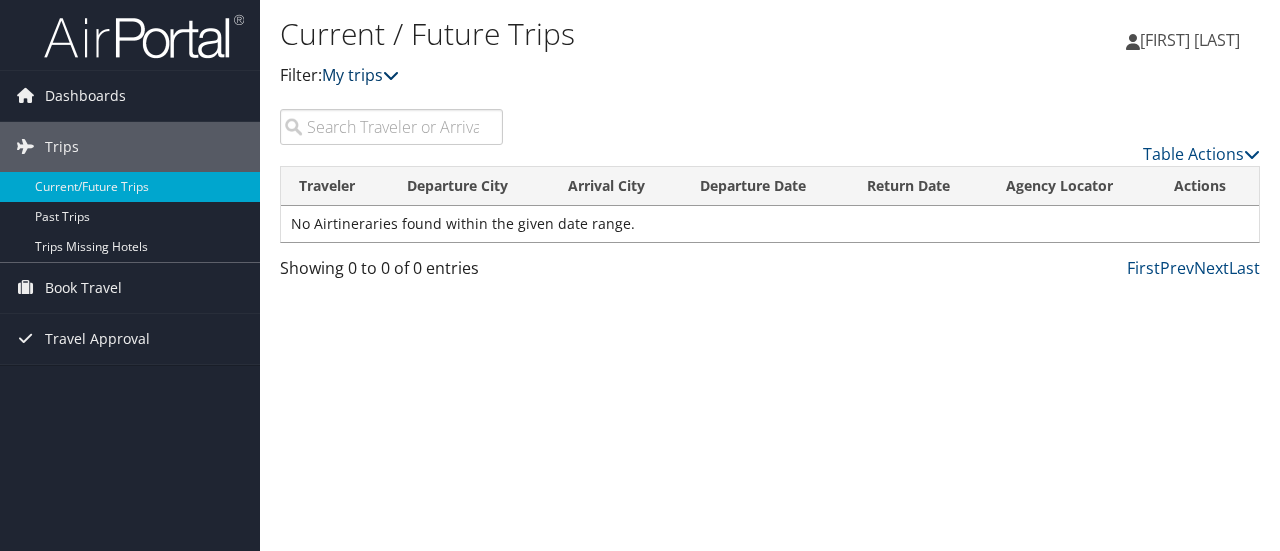 click at bounding box center [391, 75] 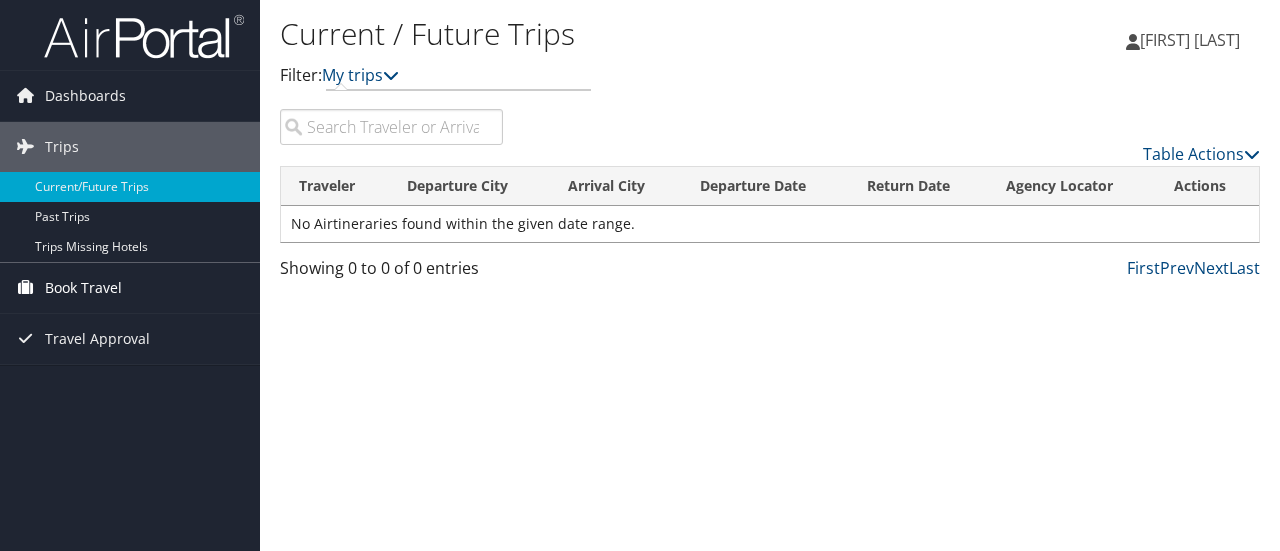 click on "Book Travel" at bounding box center (83, 288) 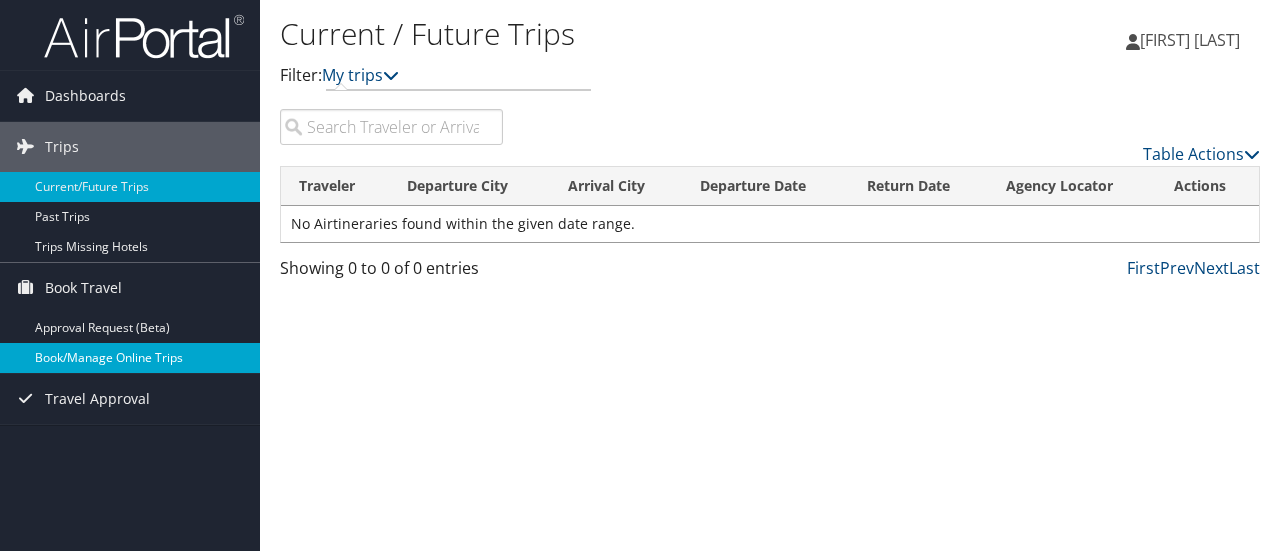 click on "Book/Manage Online Trips" at bounding box center (130, 358) 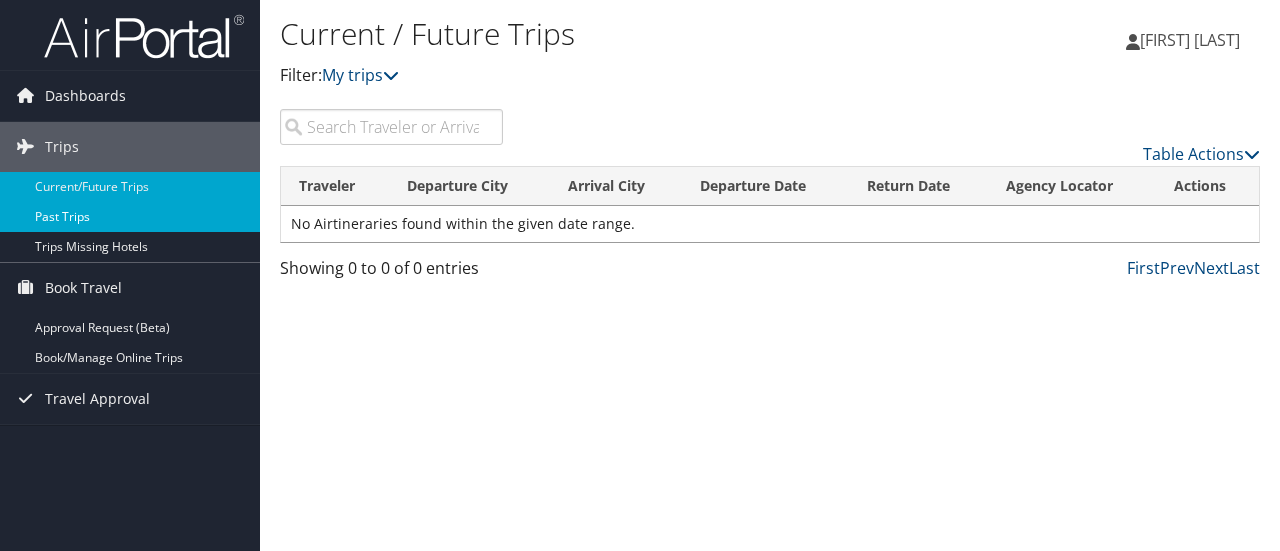 click on "Past Trips" at bounding box center [130, 217] 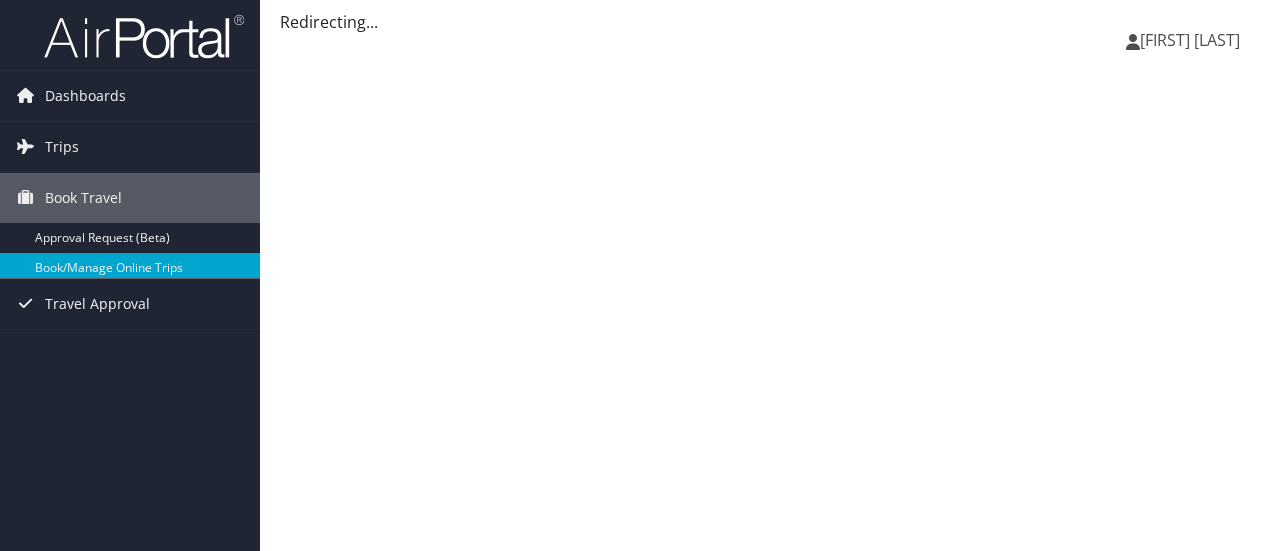 scroll, scrollTop: 0, scrollLeft: 0, axis: both 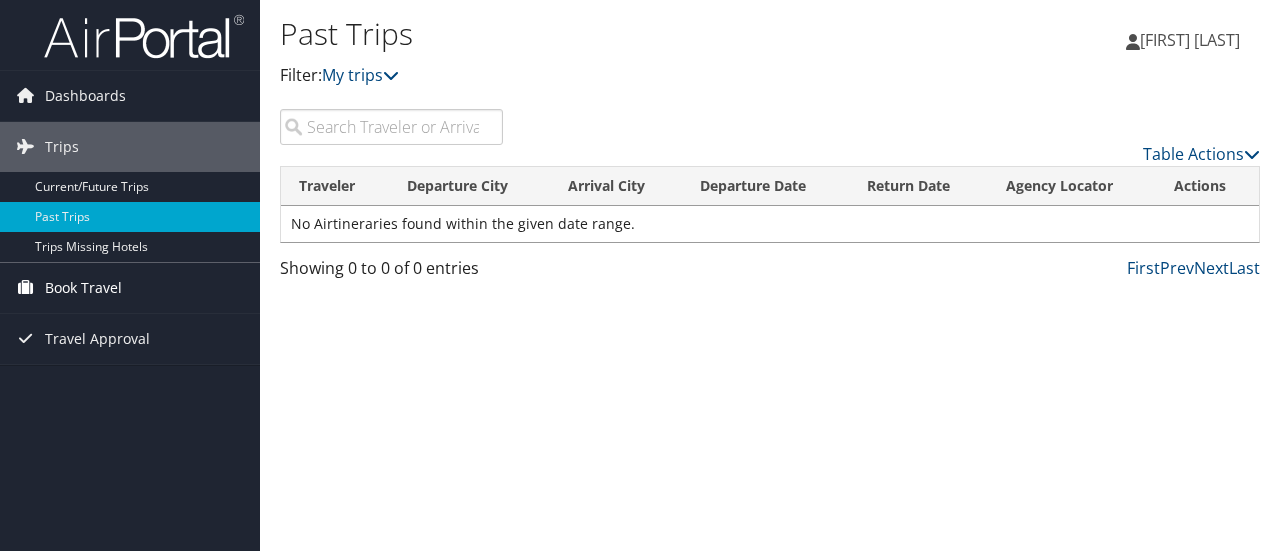 click on "Book Travel" at bounding box center [83, 288] 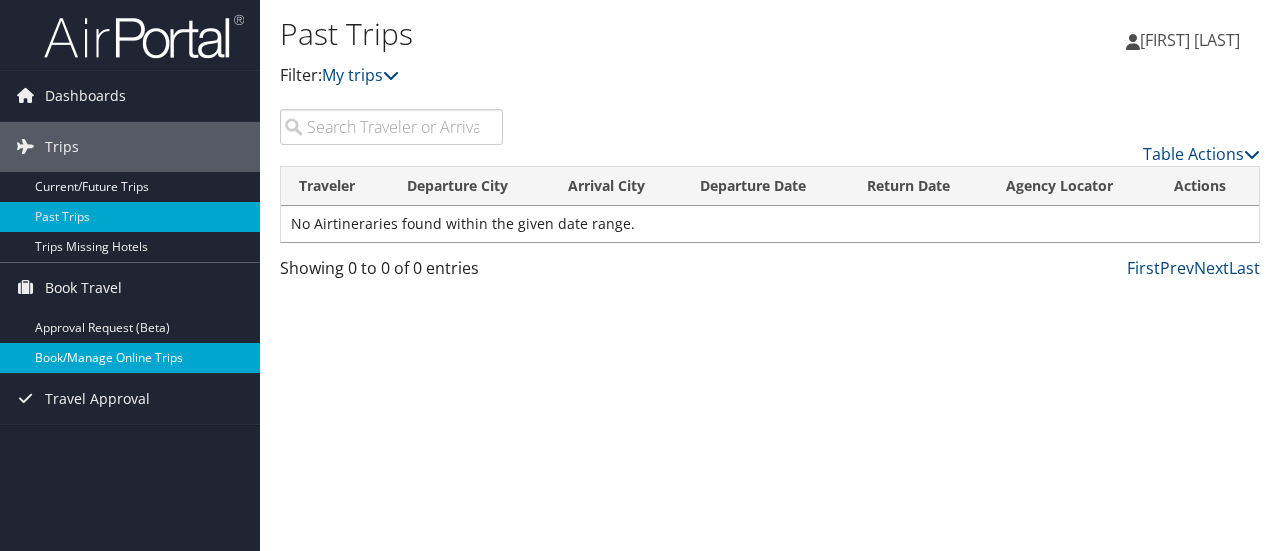 click on "Book/Manage Online Trips" at bounding box center [130, 358] 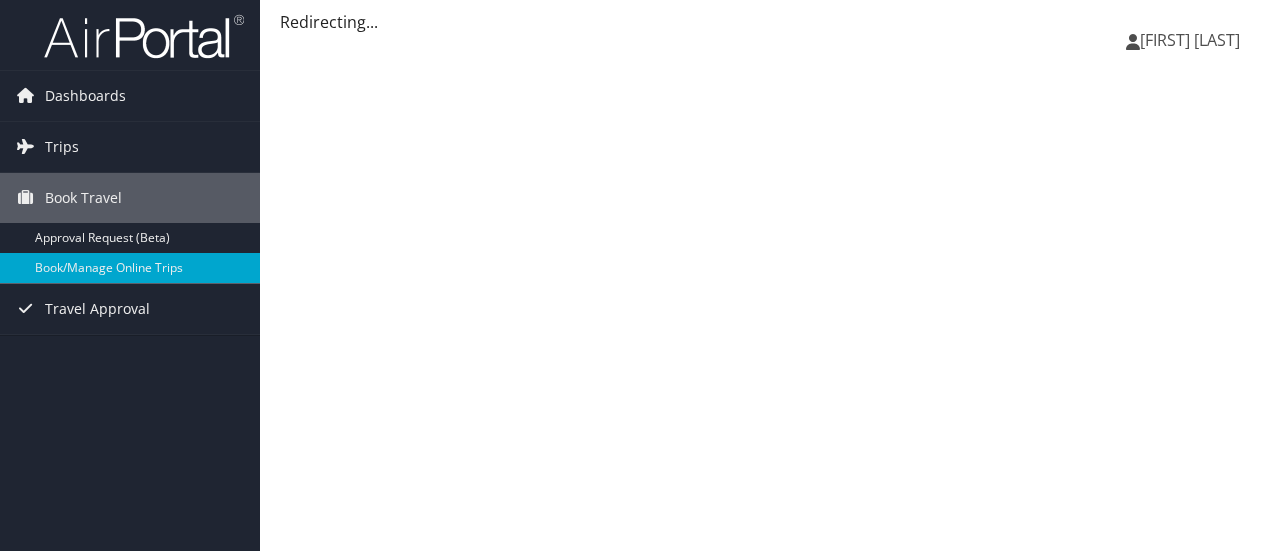 scroll, scrollTop: 0, scrollLeft: 0, axis: both 